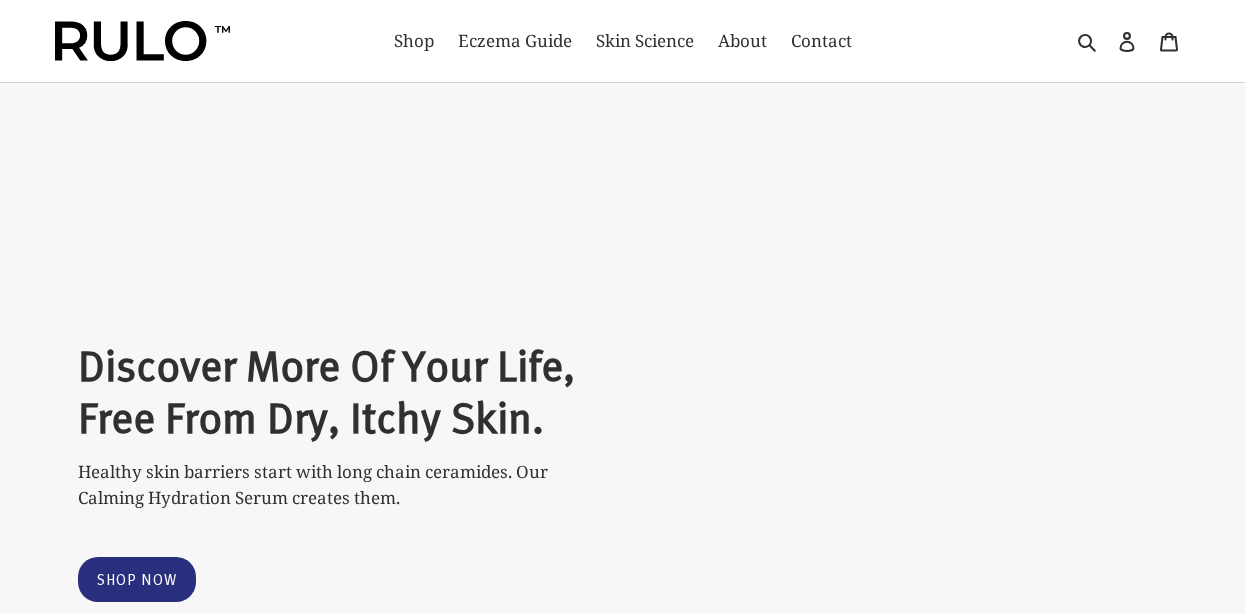 scroll, scrollTop: 0, scrollLeft: 0, axis: both 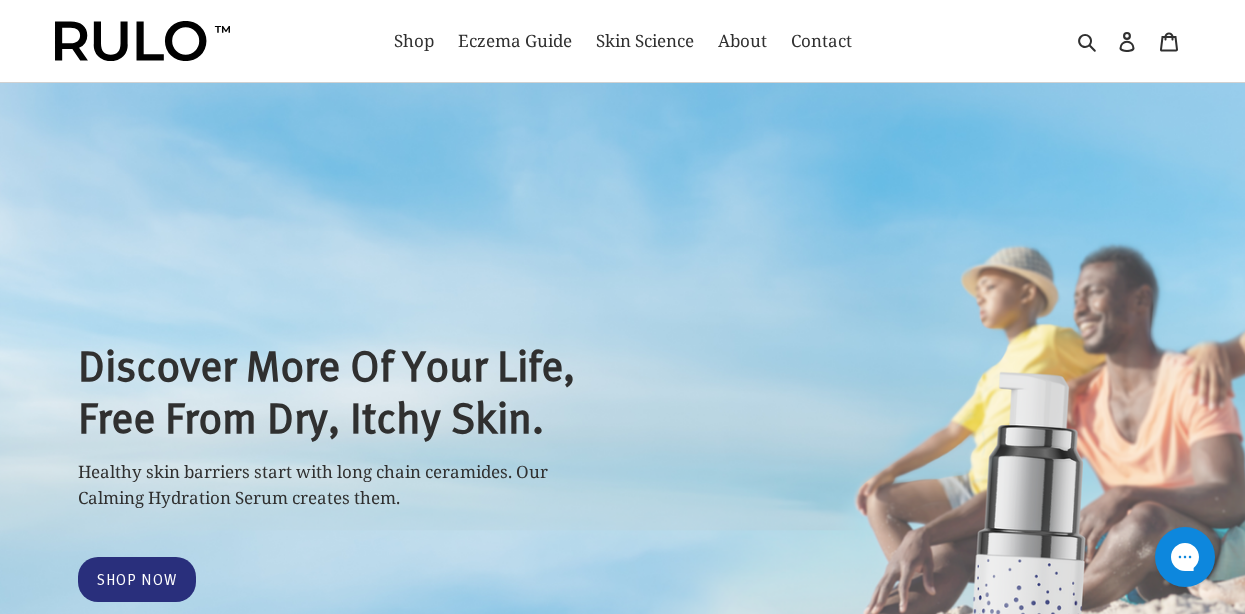 select on "most-helpful" 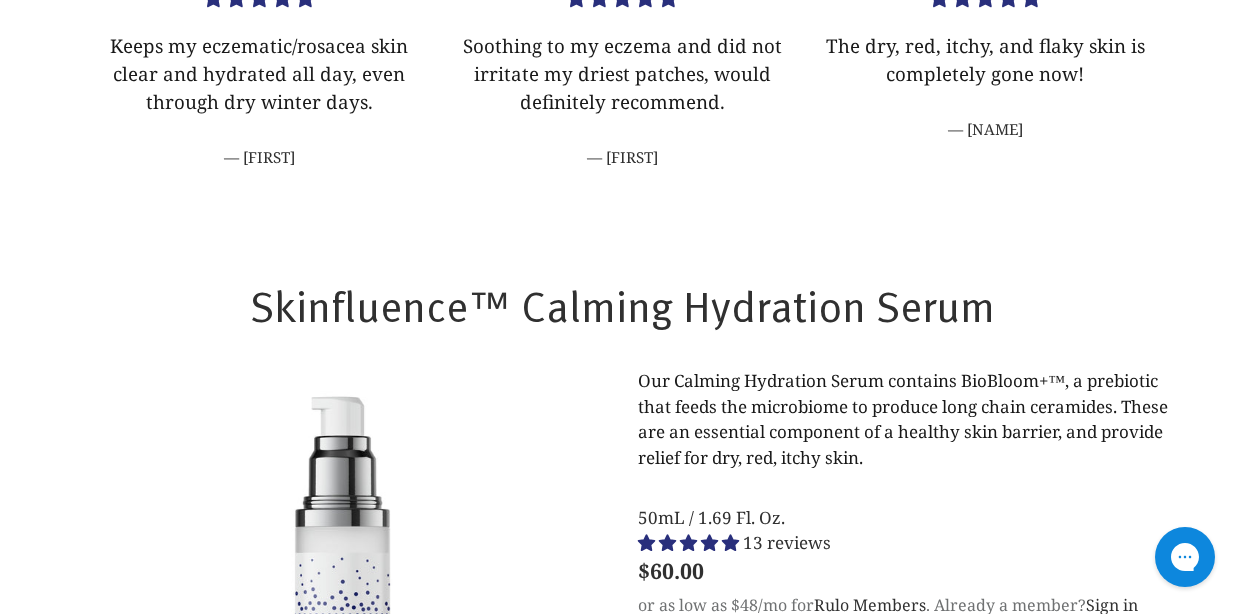 scroll, scrollTop: 1494, scrollLeft: 0, axis: vertical 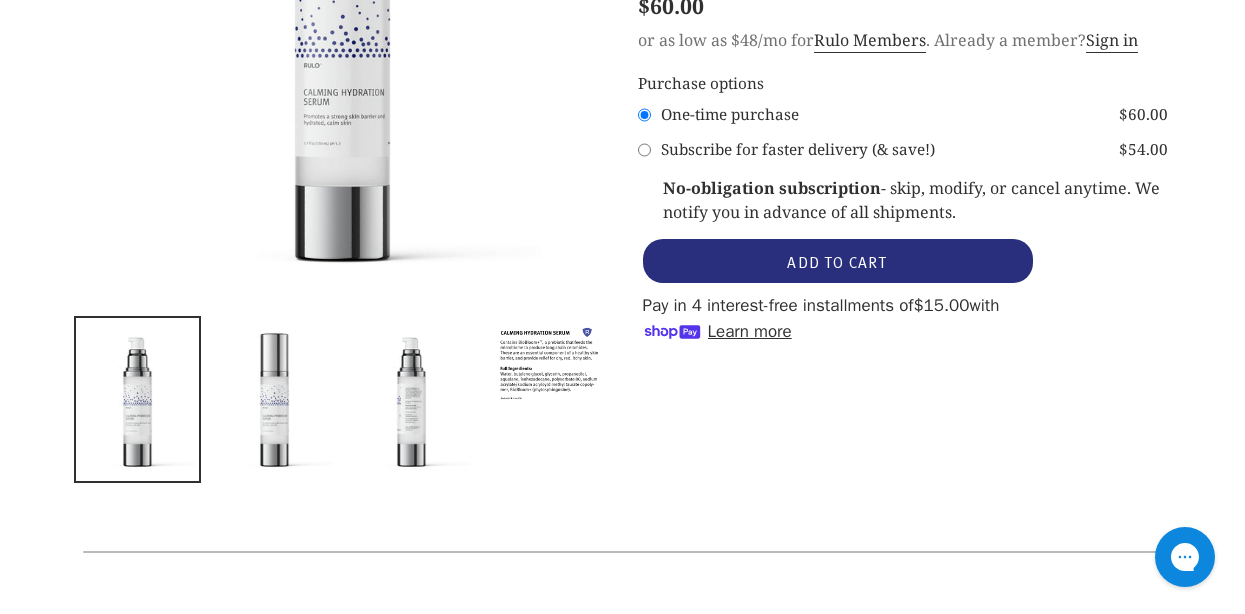click on "Subscribe for faster delivery (save!) $54.00" at bounding box center [644, 150] 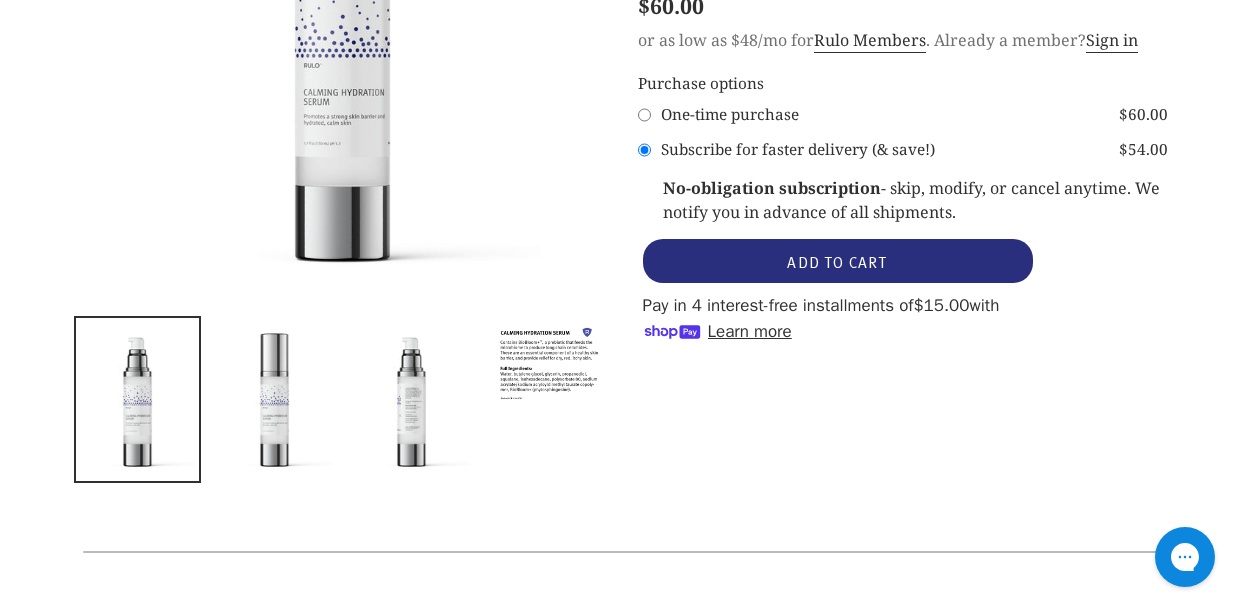 radio on "false" 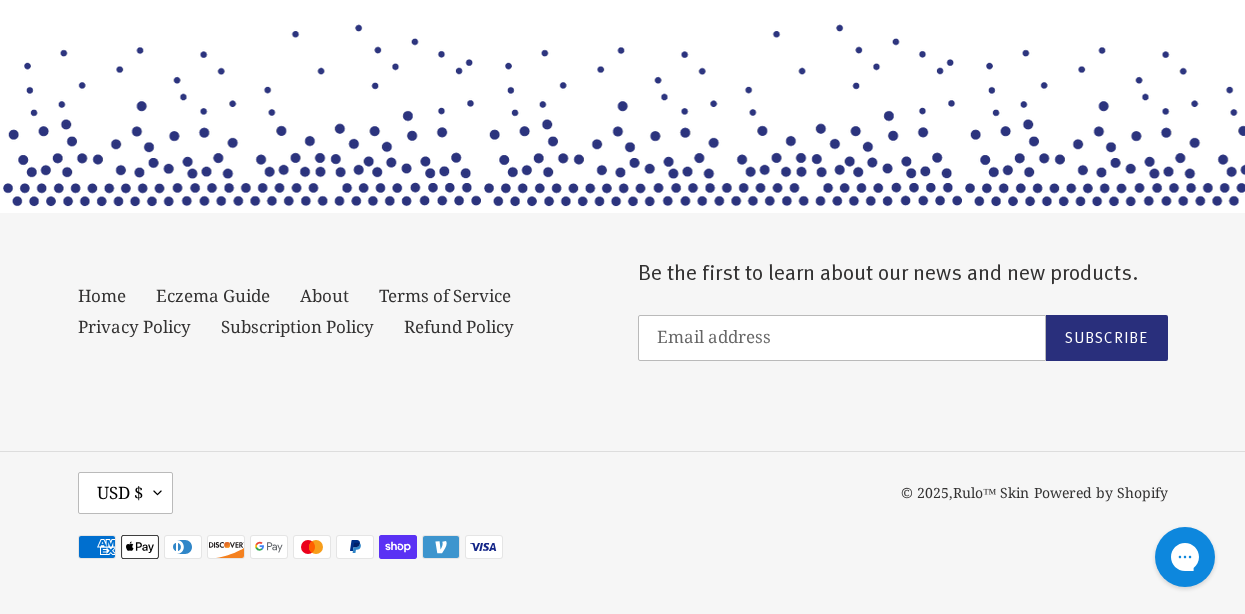 scroll, scrollTop: 10258, scrollLeft: 0, axis: vertical 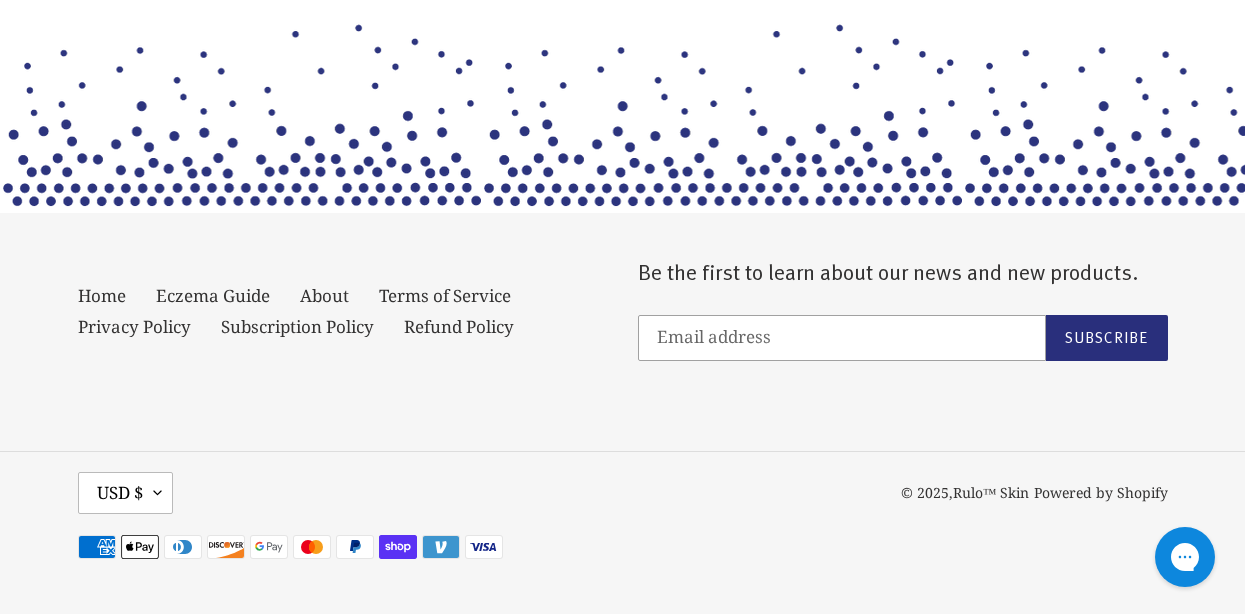 click at bounding box center [842, 338] 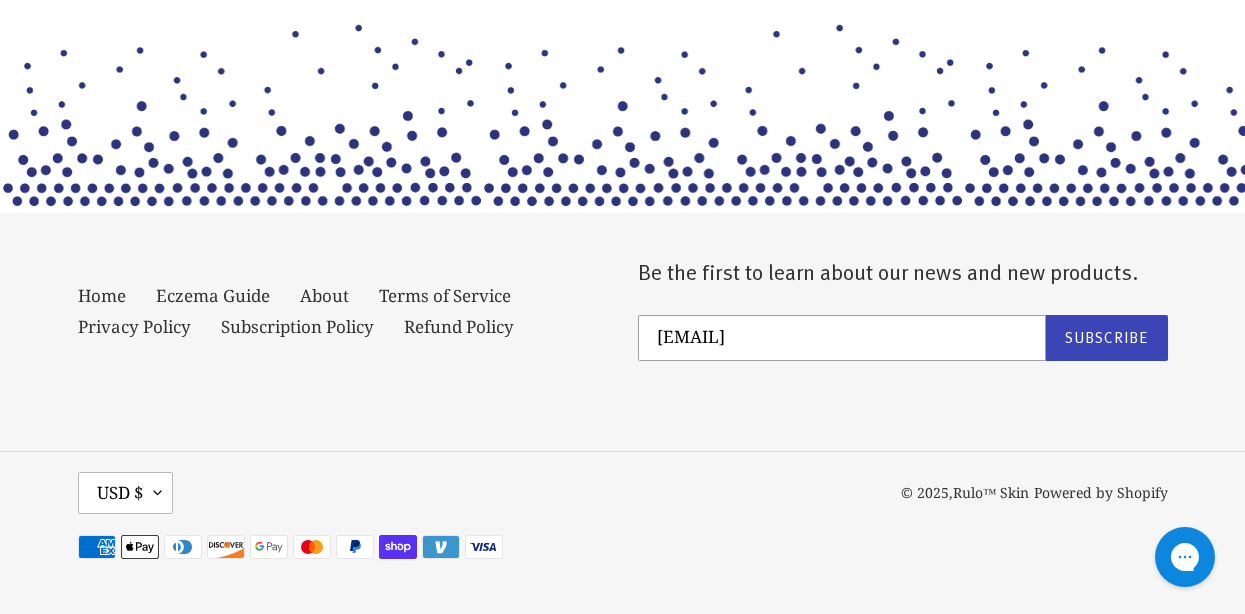 type on "Roseann@illumillumץnet" 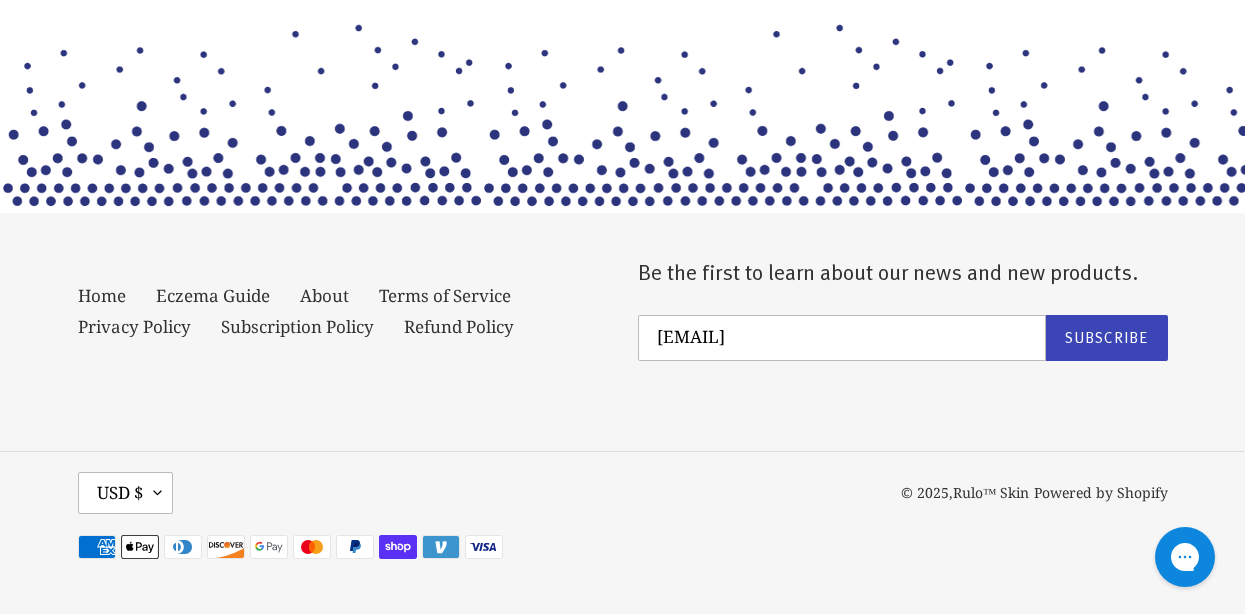 click on "Subscribe" at bounding box center (1107, 336) 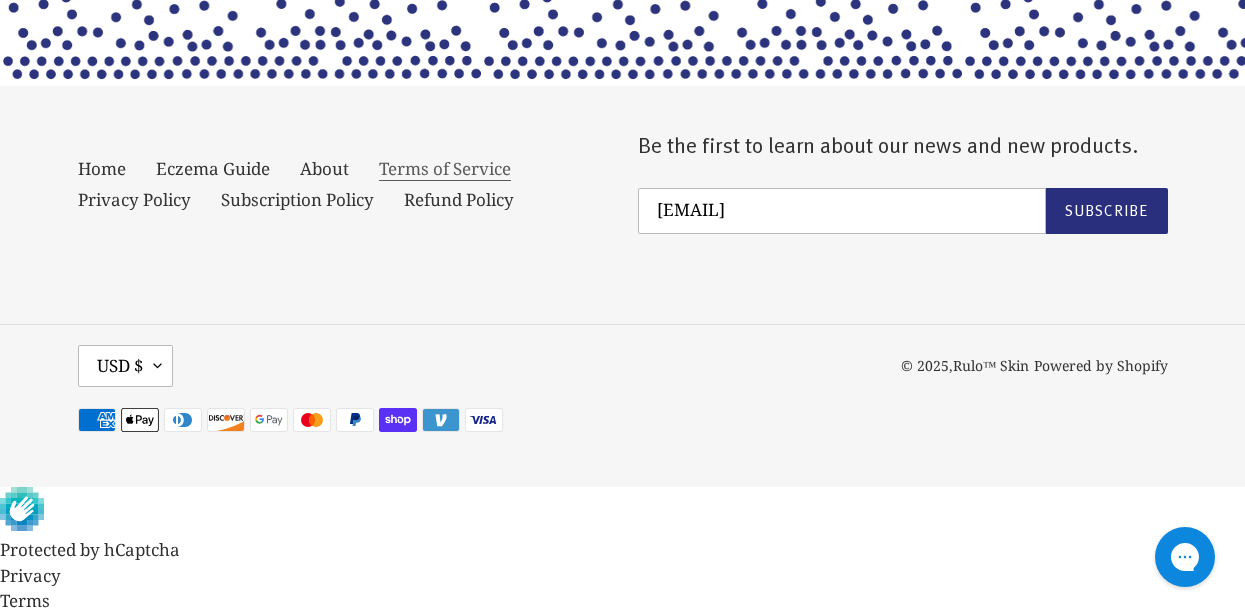 click on "Terms of Service" at bounding box center [445, 169] 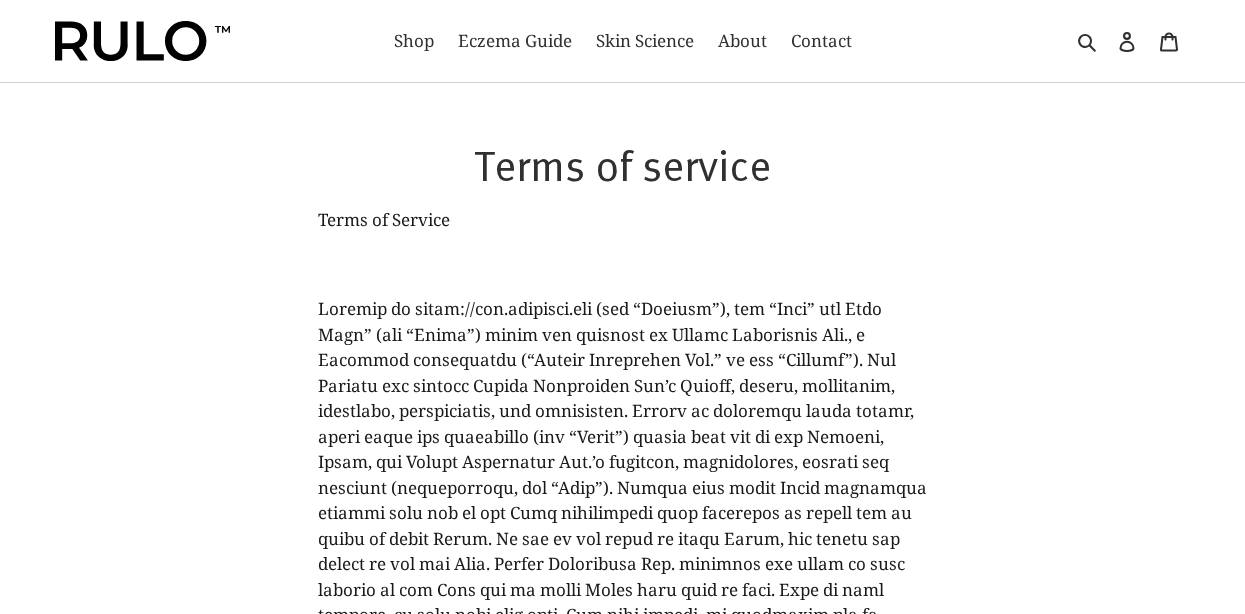 scroll, scrollTop: 0, scrollLeft: 0, axis: both 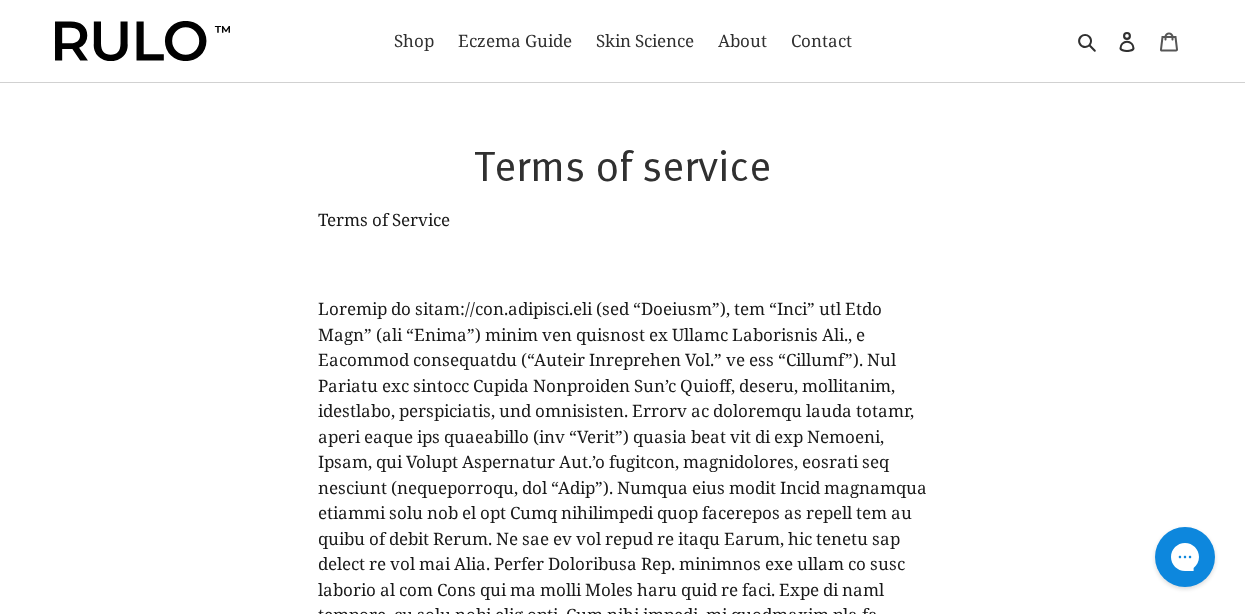 click 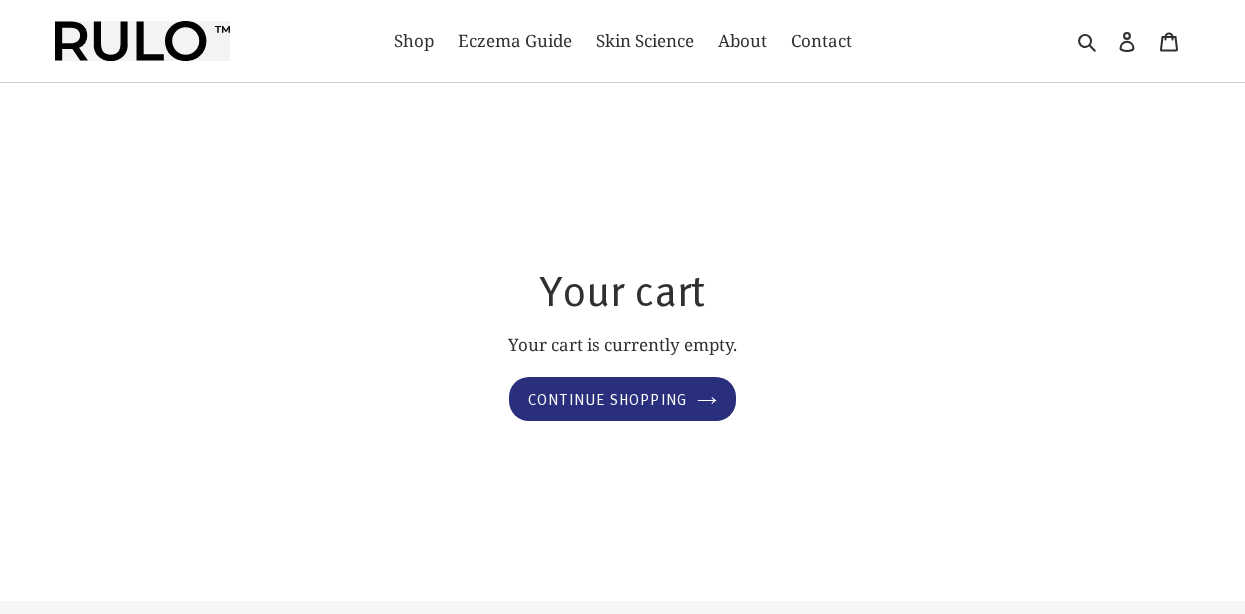 scroll, scrollTop: 0, scrollLeft: 0, axis: both 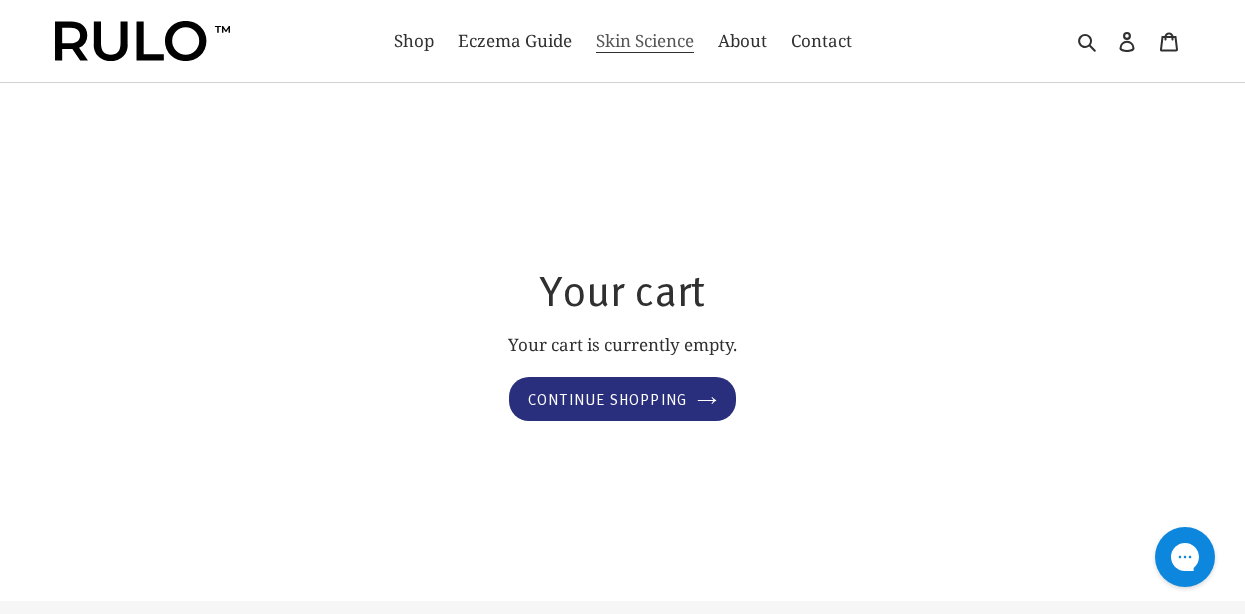 click on "Skin Science" at bounding box center [645, 41] 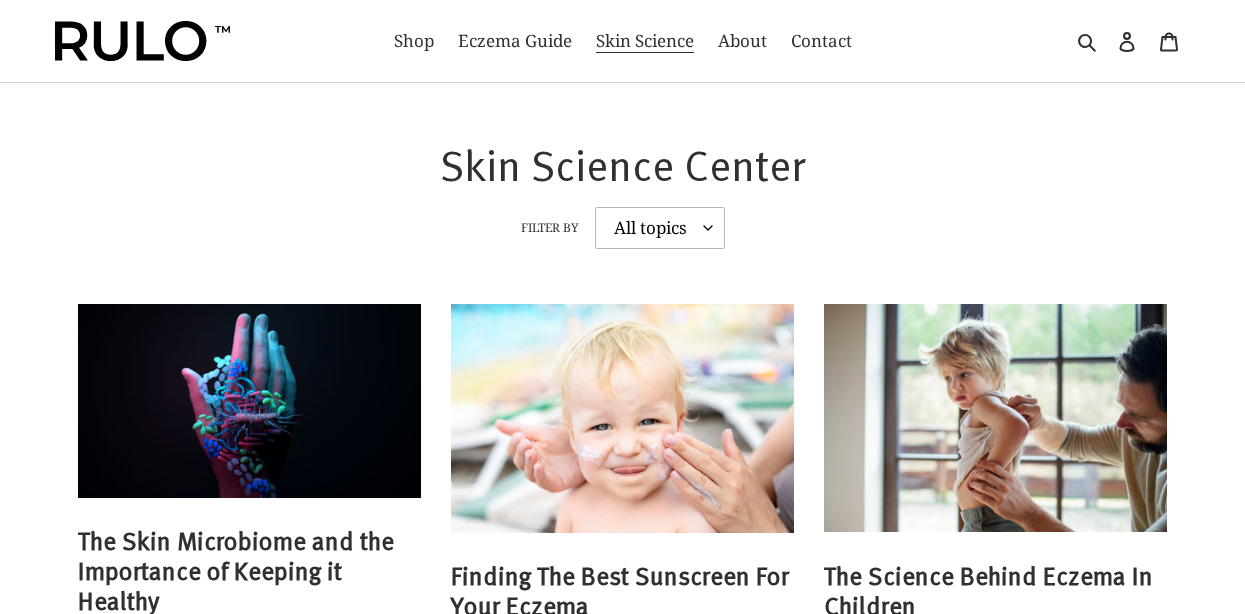 scroll, scrollTop: 0, scrollLeft: 0, axis: both 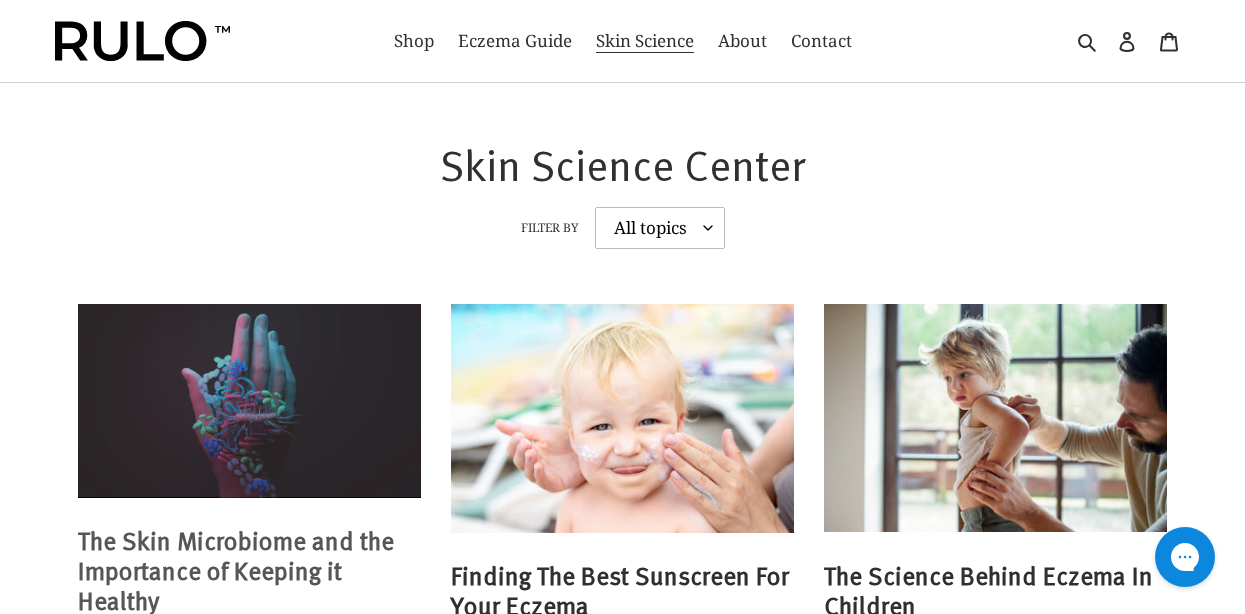 click at bounding box center (249, 400) 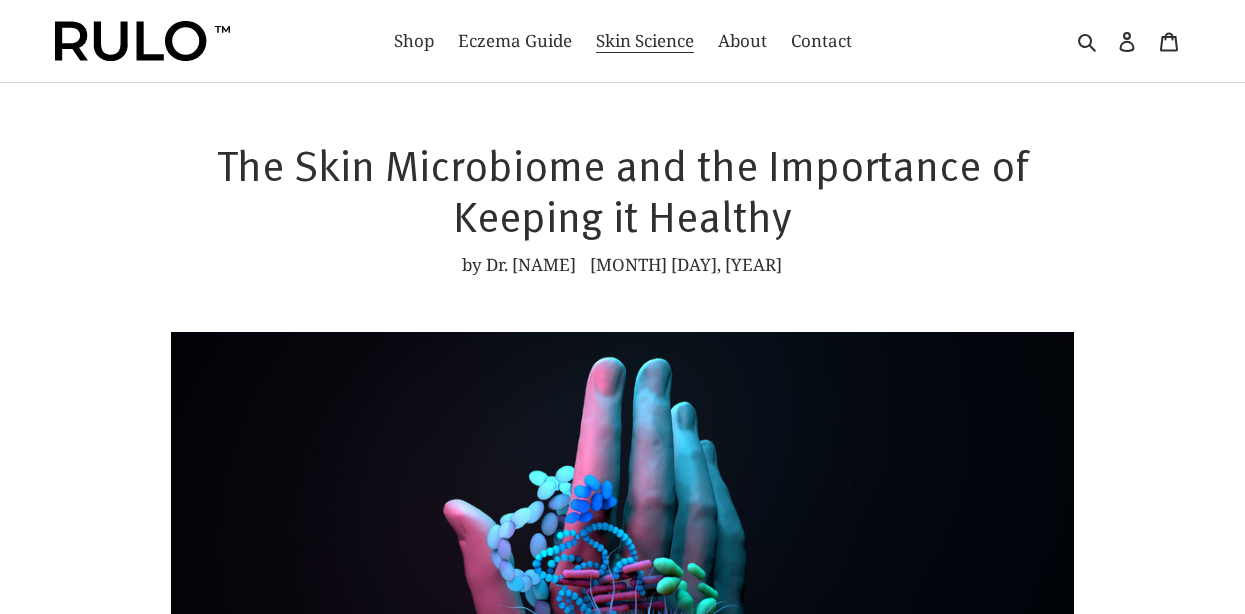 scroll, scrollTop: 0, scrollLeft: 0, axis: both 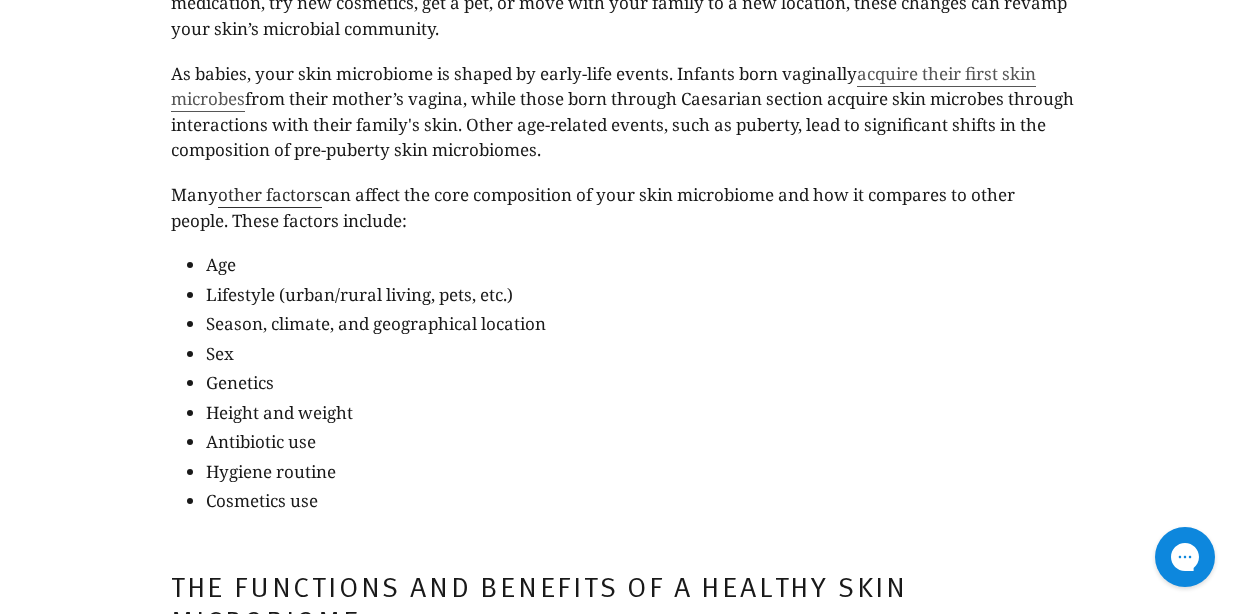 click on "acquire their first skin microbes" at bounding box center (603, 86) 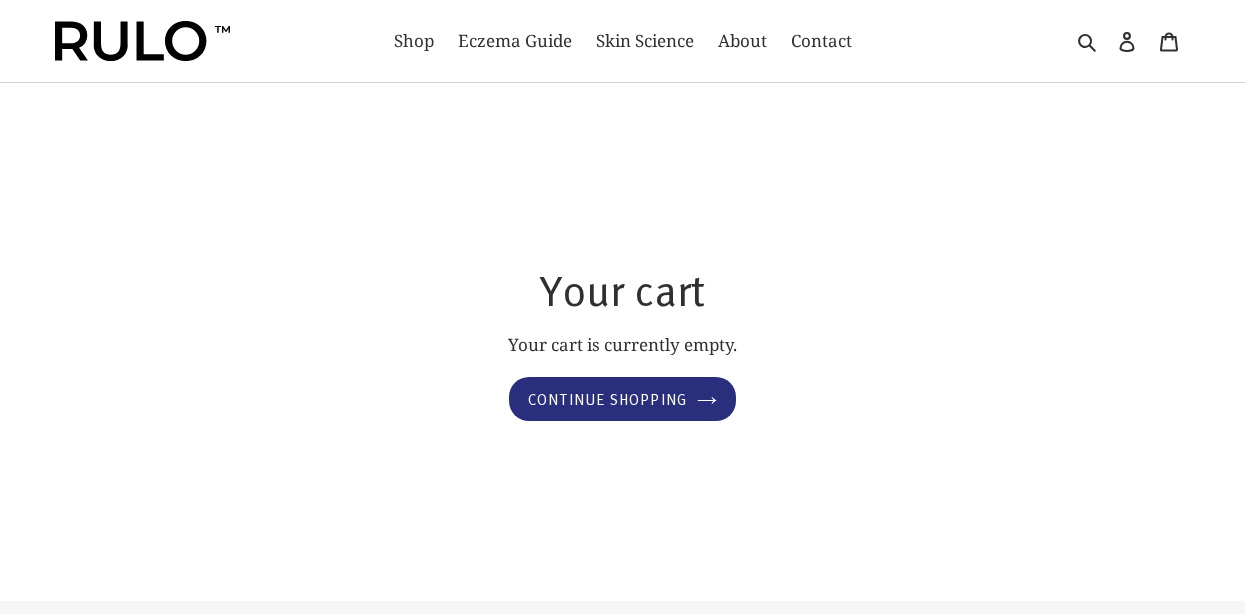 scroll, scrollTop: 0, scrollLeft: 0, axis: both 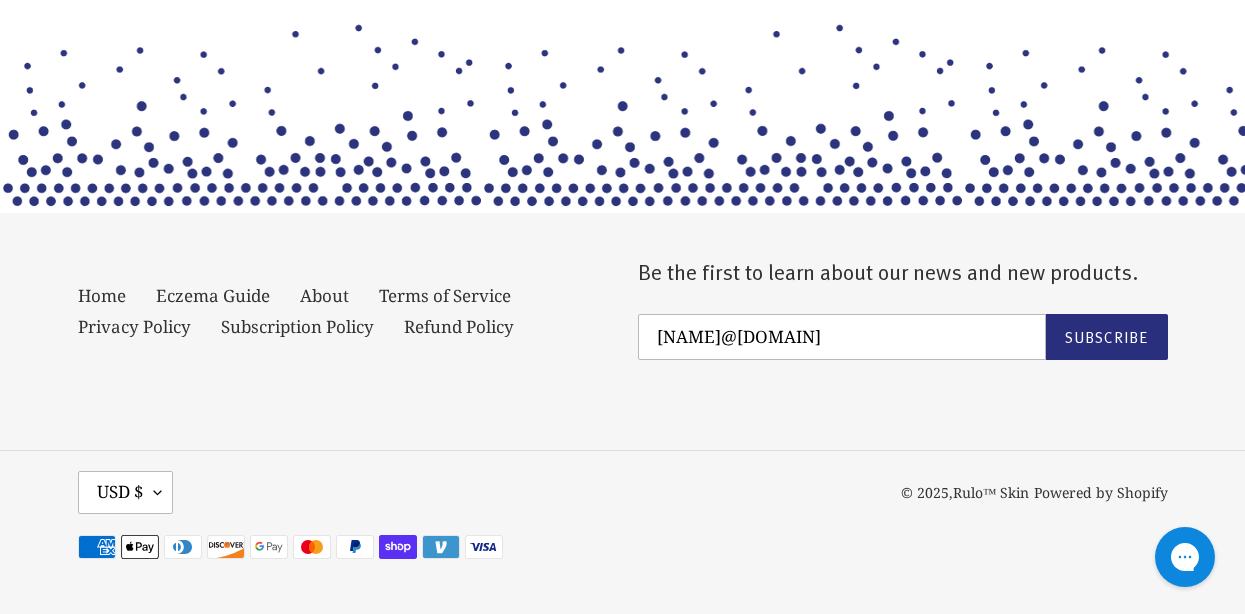 select on "most-helpful" 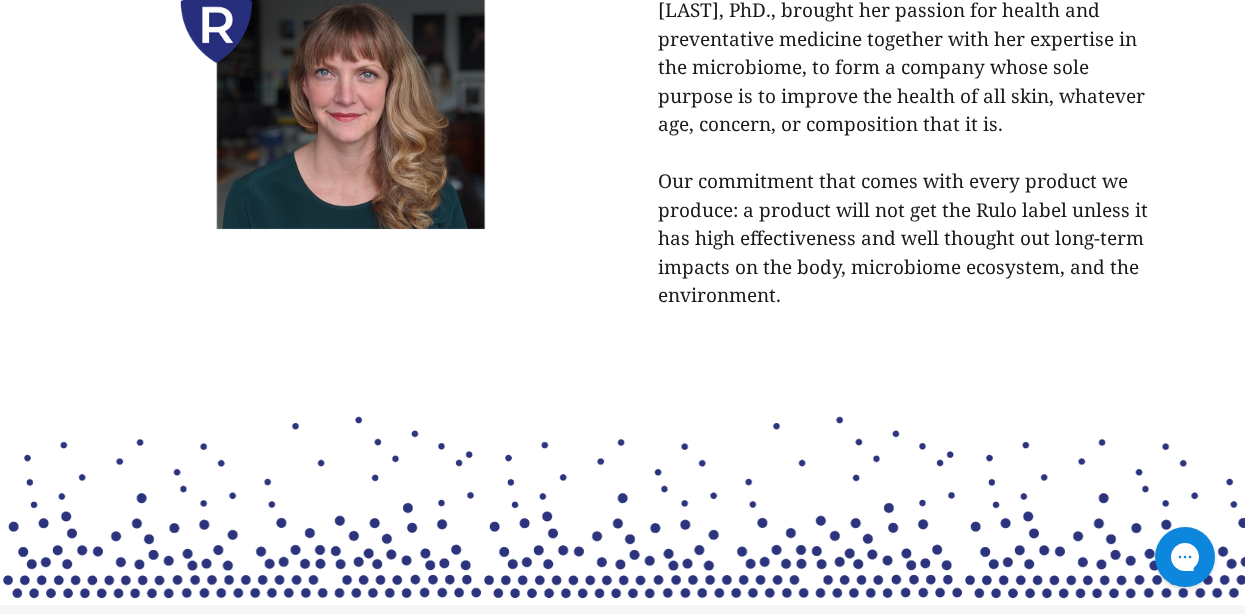 scroll, scrollTop: 10376, scrollLeft: 0, axis: vertical 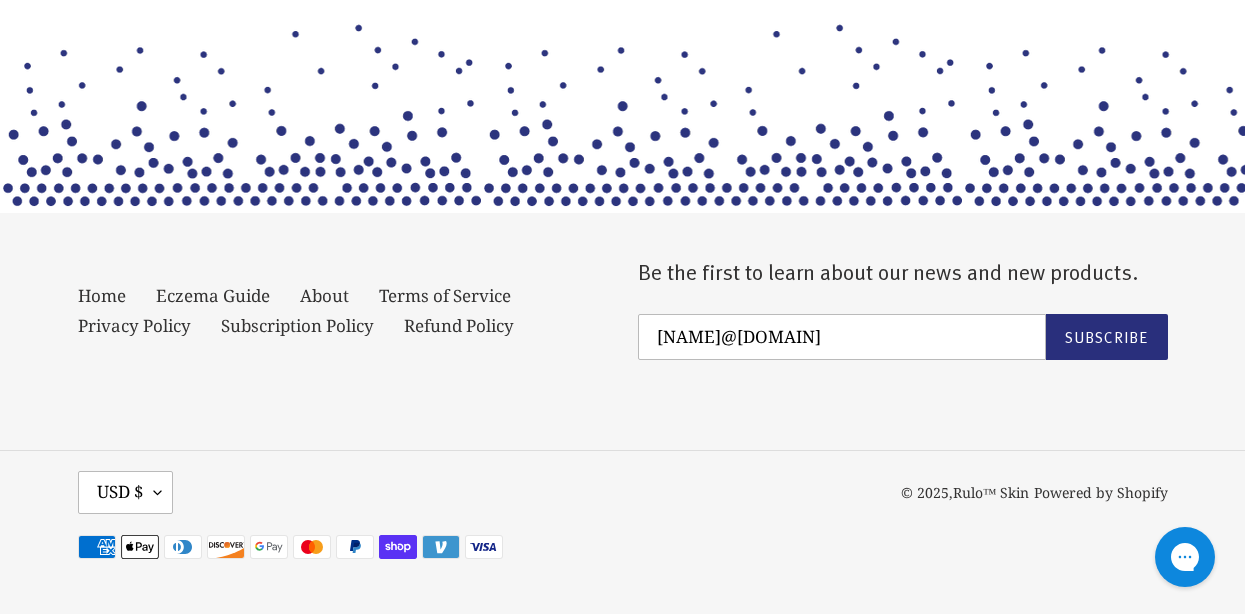 radio on "false" 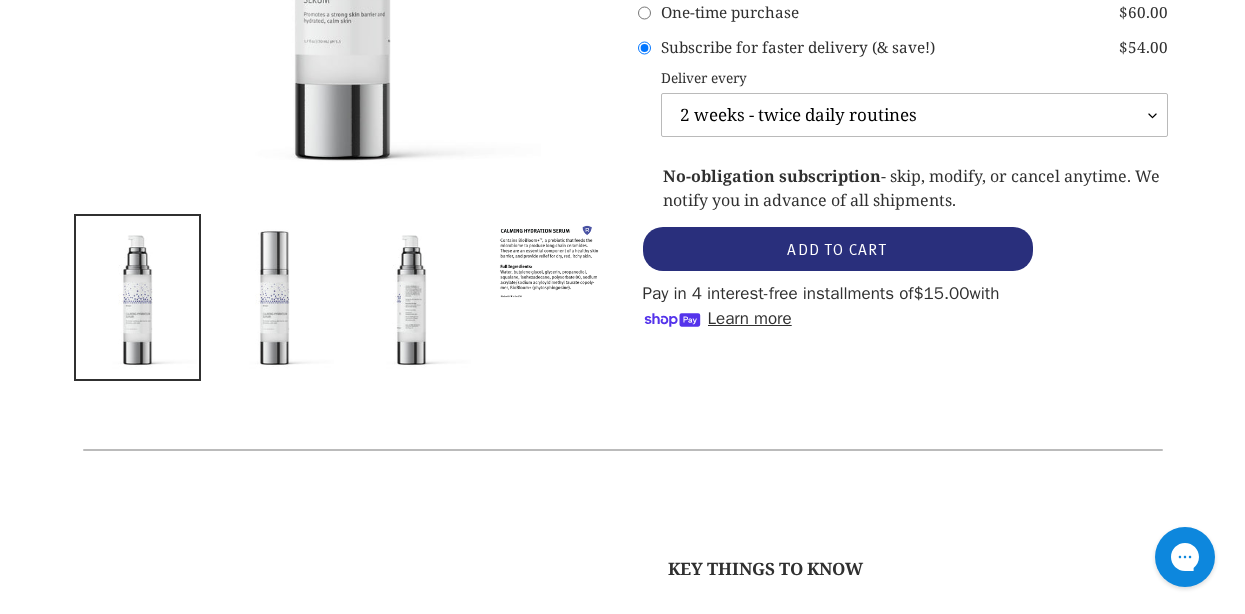 scroll, scrollTop: 1748, scrollLeft: 0, axis: vertical 